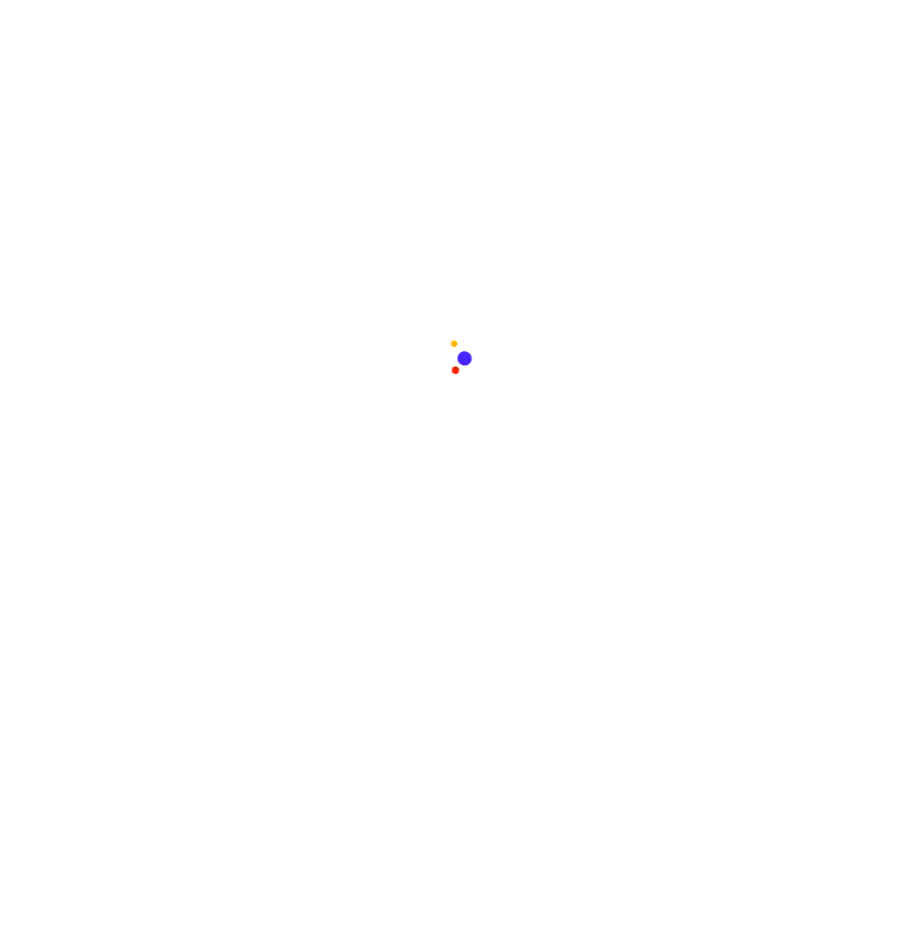 scroll, scrollTop: 0, scrollLeft: 0, axis: both 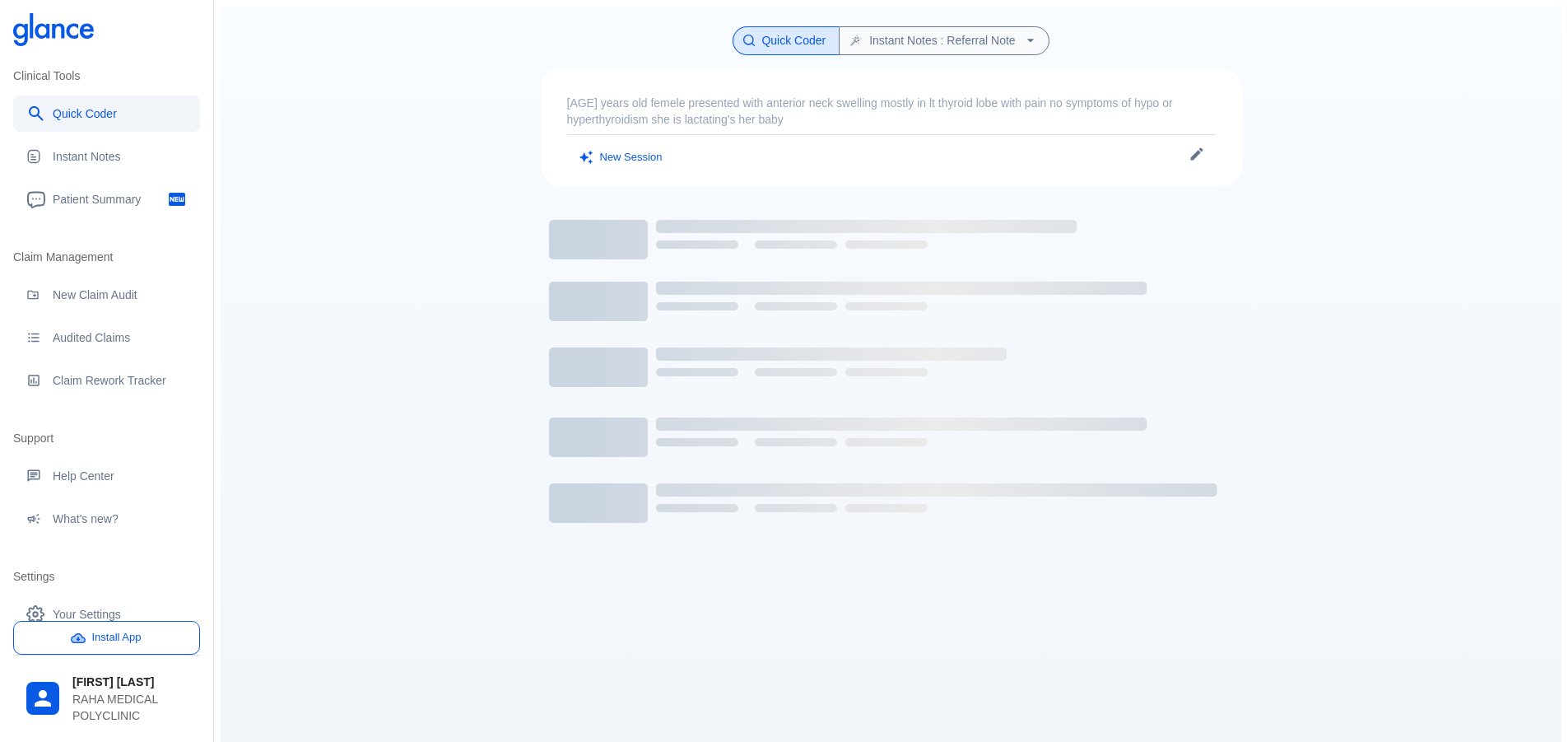 click on "Install App" at bounding box center [106, 637] 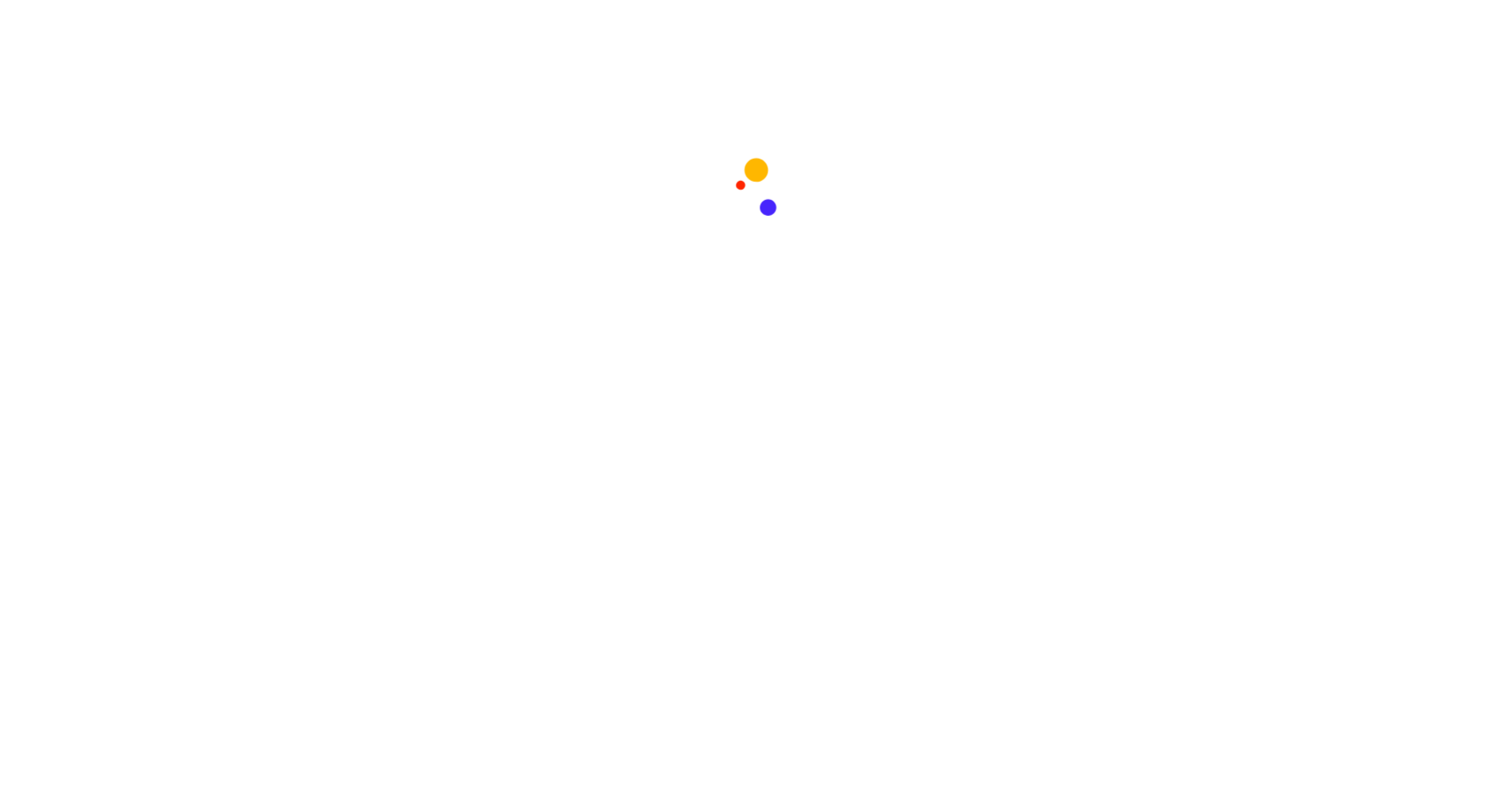 scroll, scrollTop: 0, scrollLeft: 0, axis: both 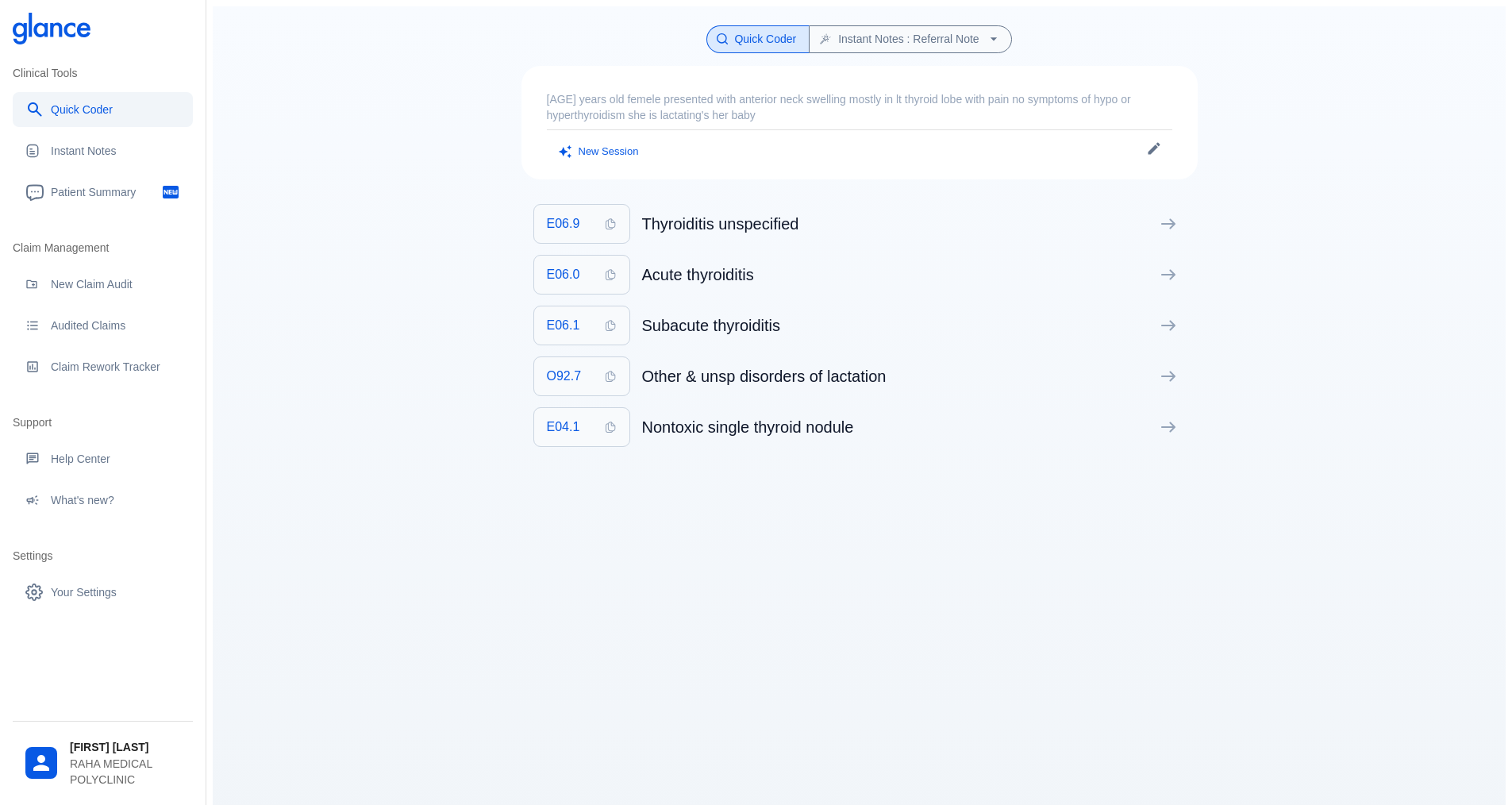 click on "New Session" at bounding box center [599, 152] 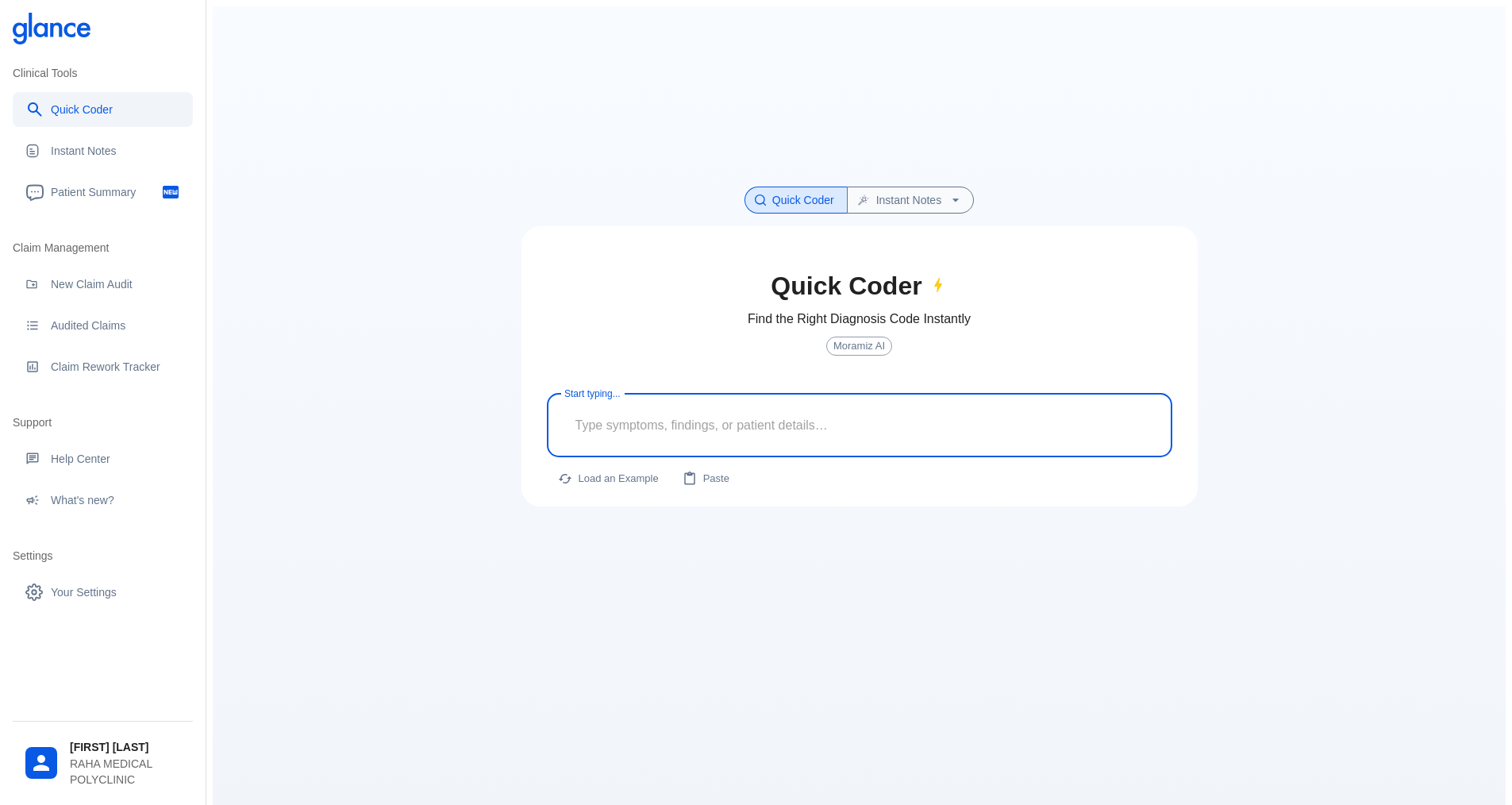 click at bounding box center (860, 425) 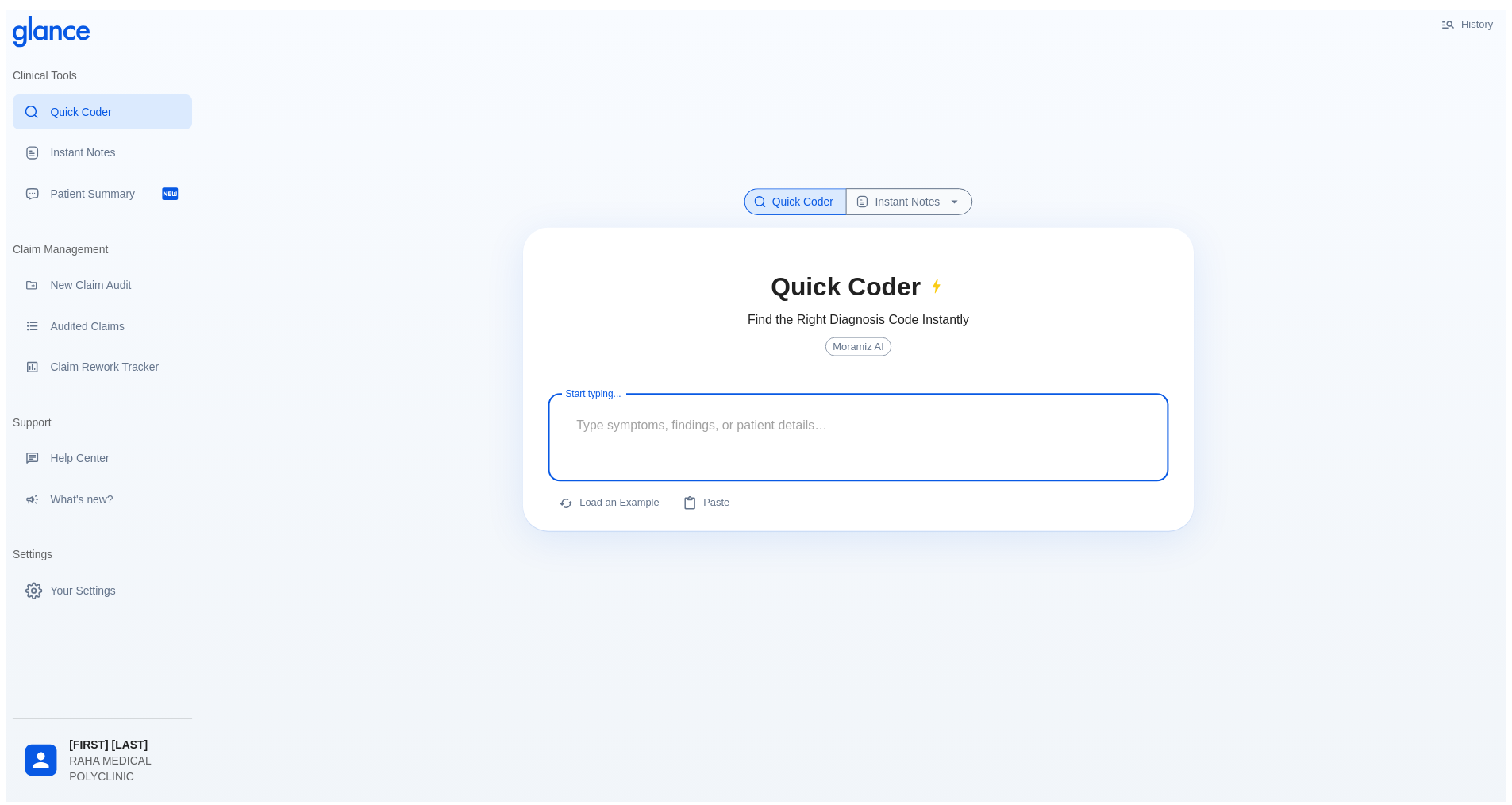 scroll, scrollTop: 0, scrollLeft: 0, axis: both 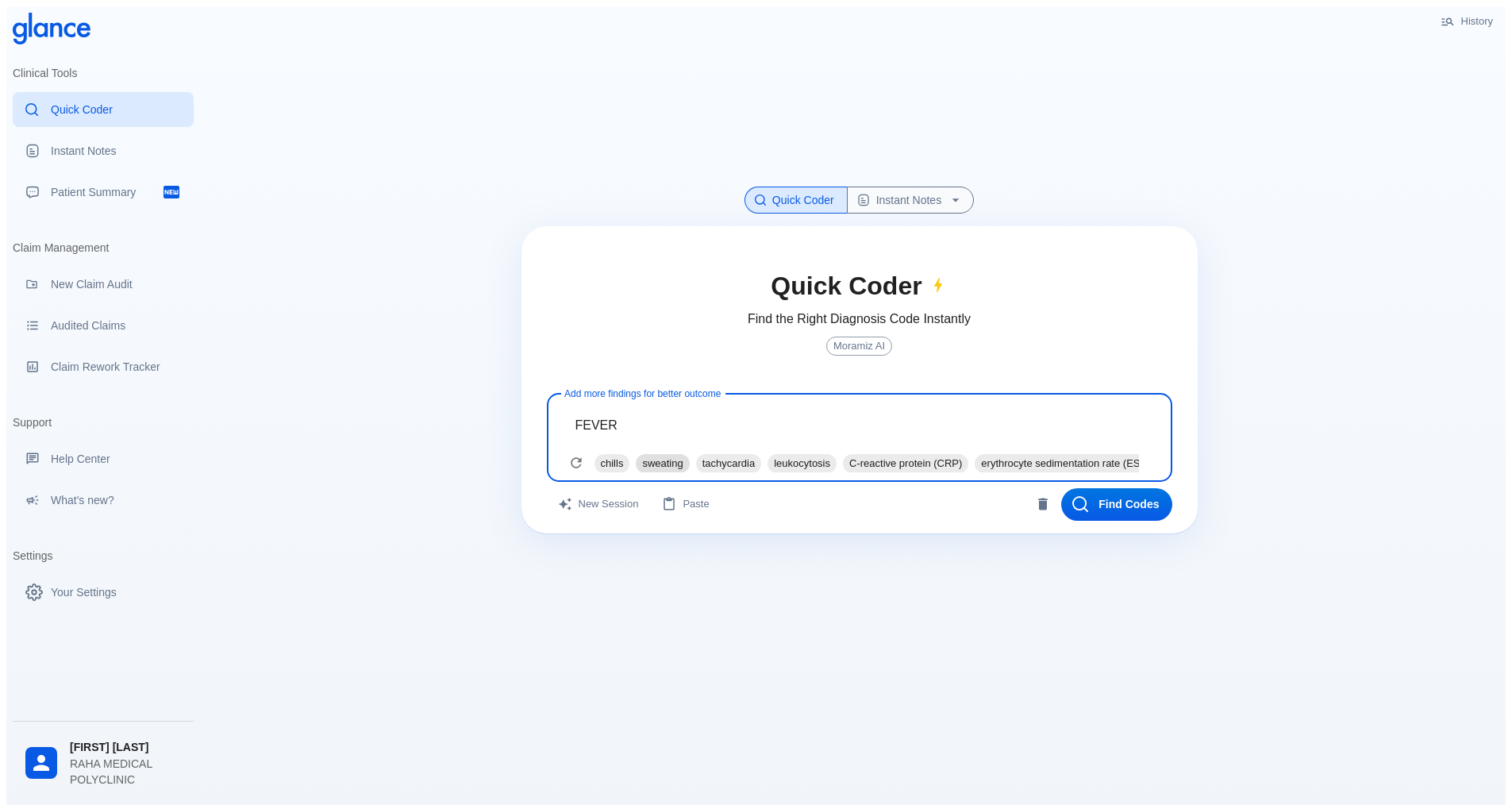 type on "FEVER" 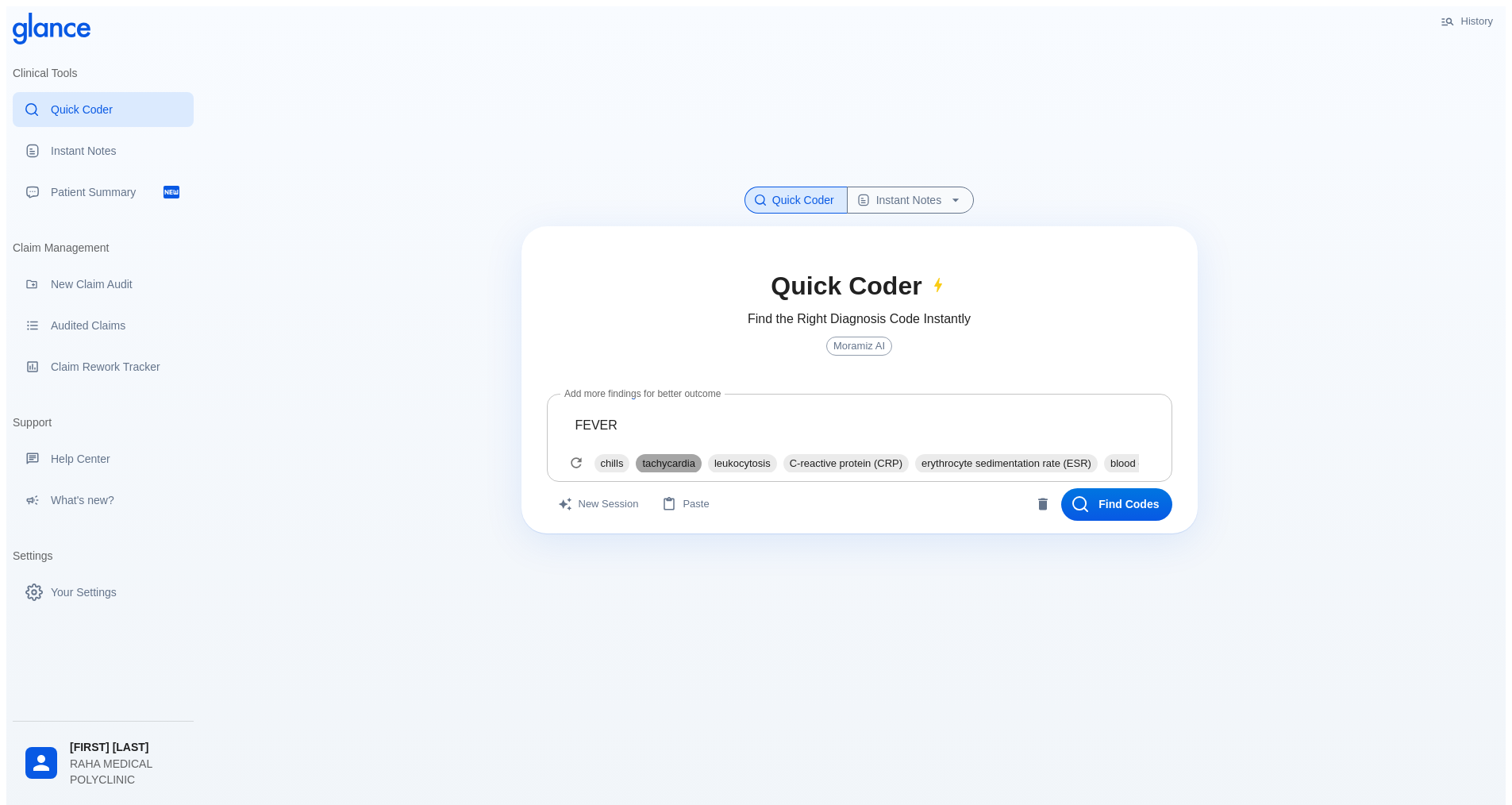 click on "tachycardia" at bounding box center [612, 463] 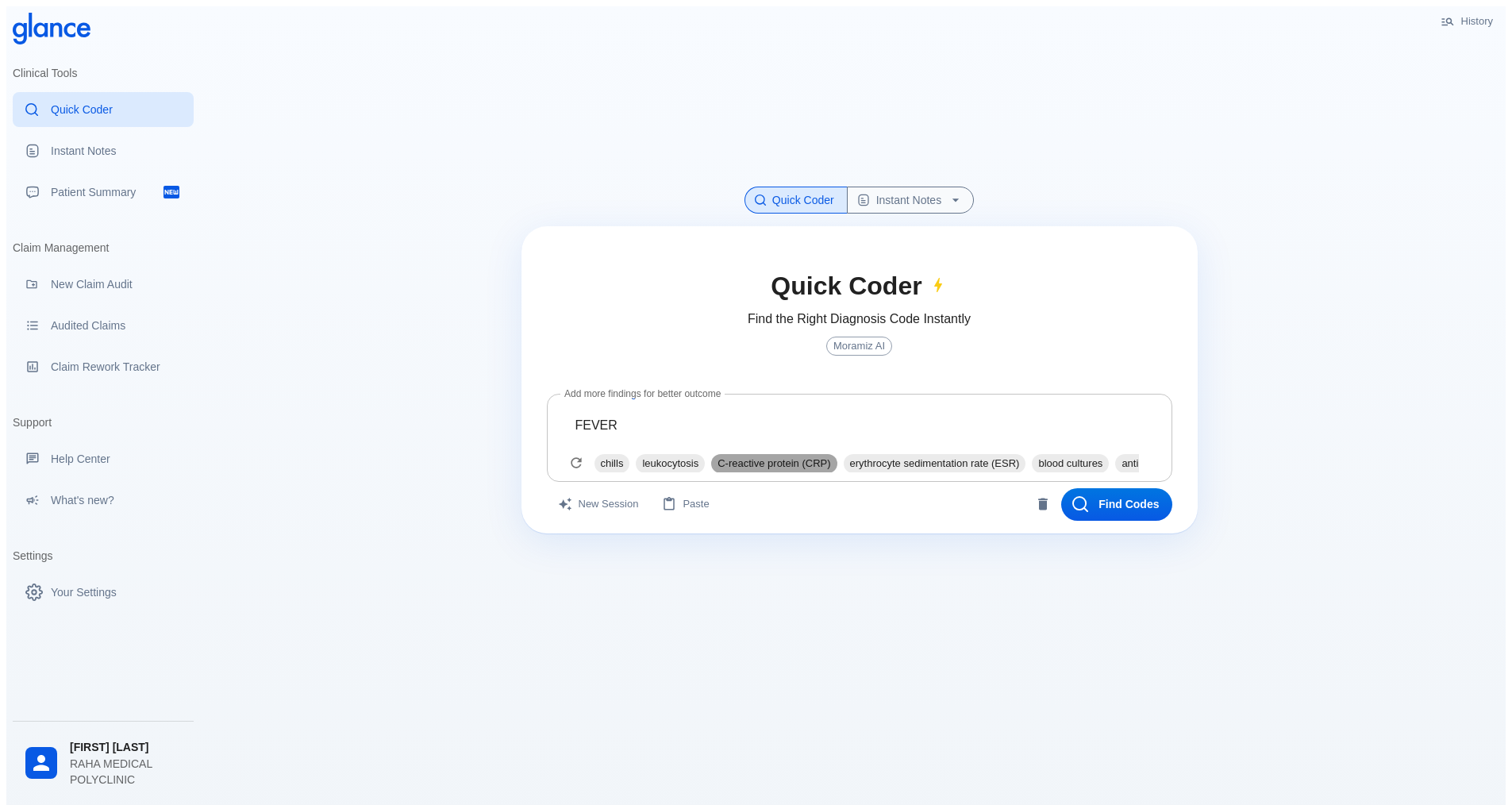 click on "C-reactive protein (CRP)" at bounding box center (612, 463) 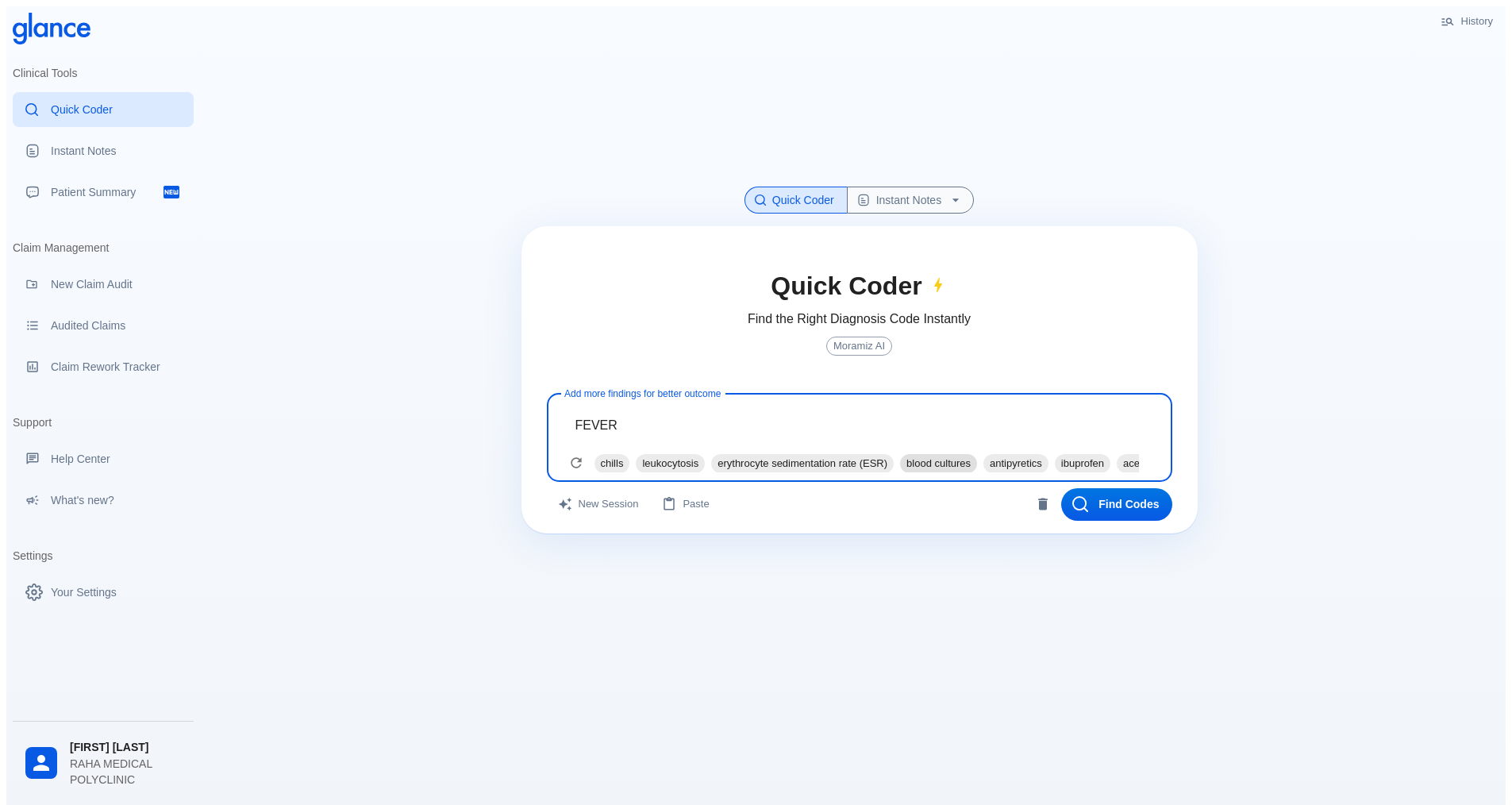 click on "blood cultures" at bounding box center (612, 463) 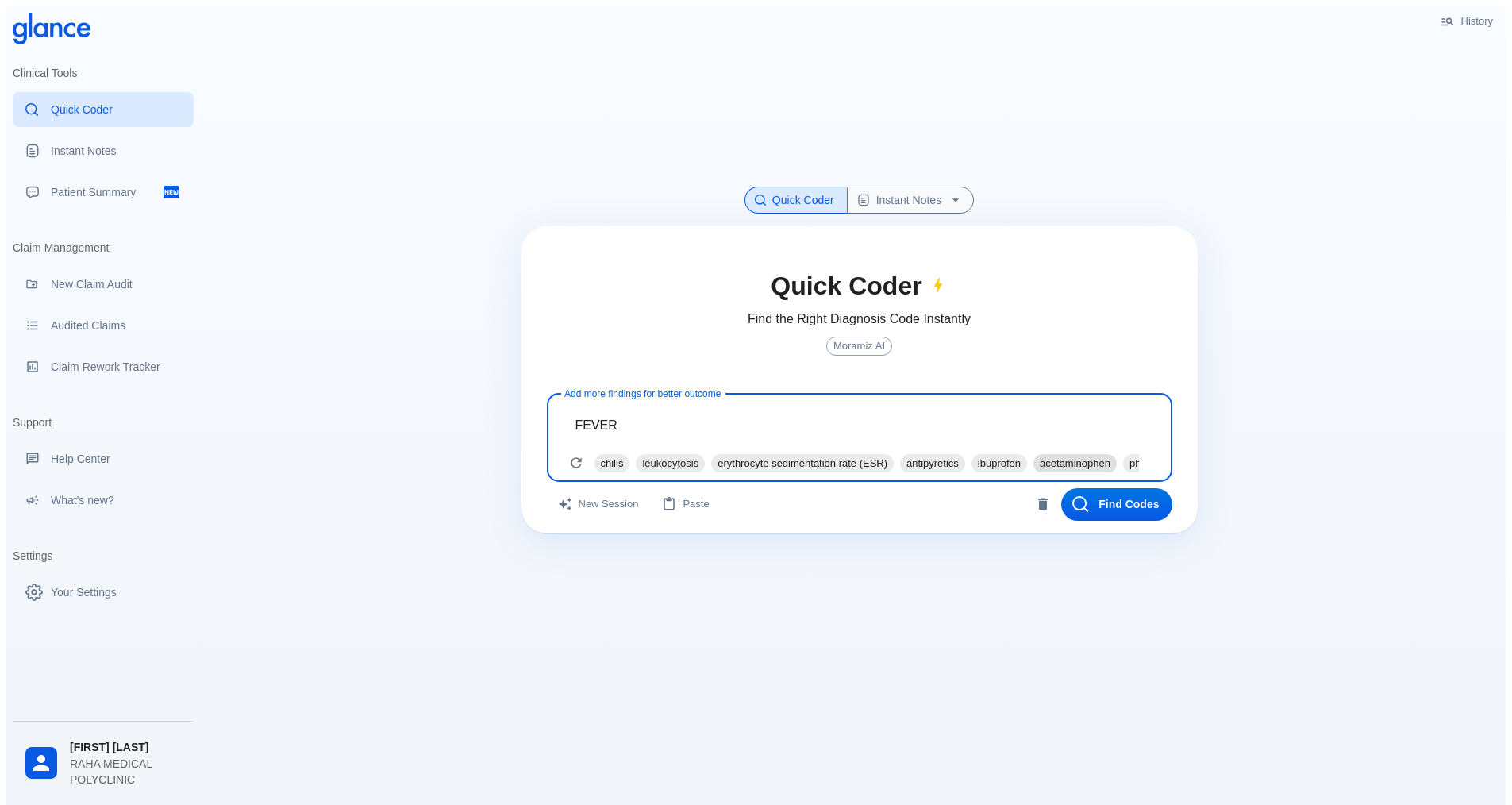 click on "acetaminophen" at bounding box center (612, 463) 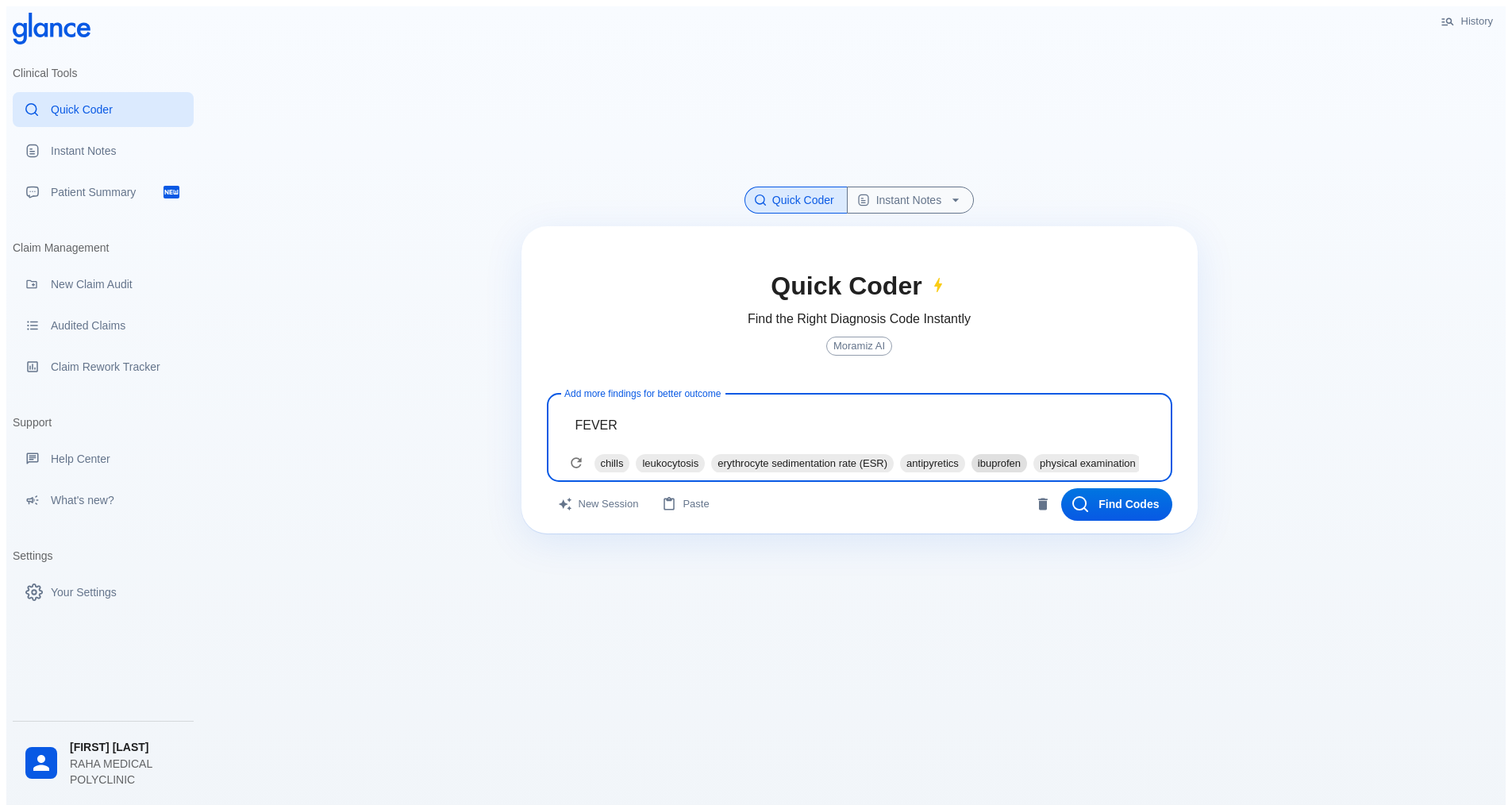 click on "ibuprofen" at bounding box center [612, 463] 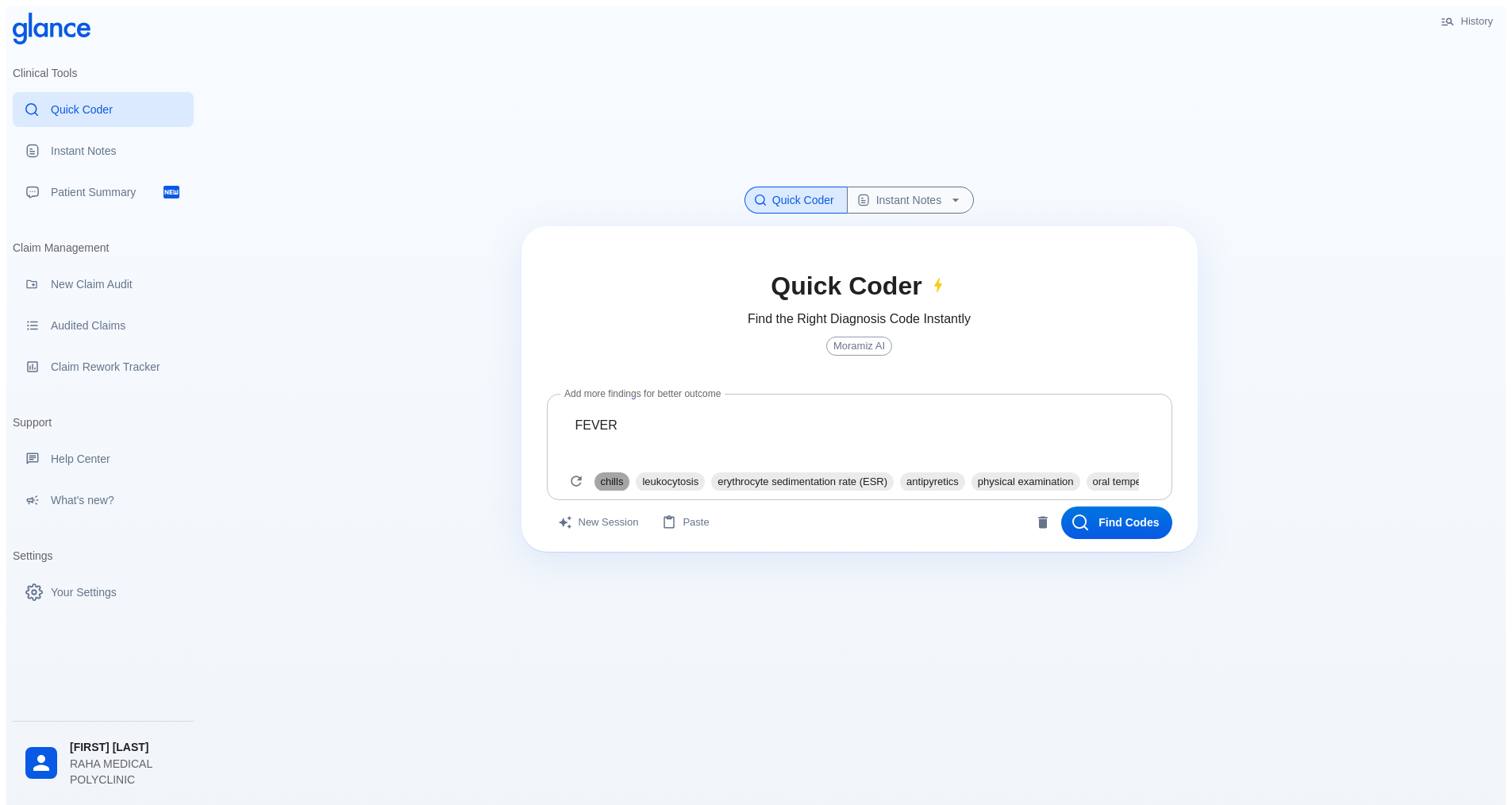 click on "chills" at bounding box center [612, 481] 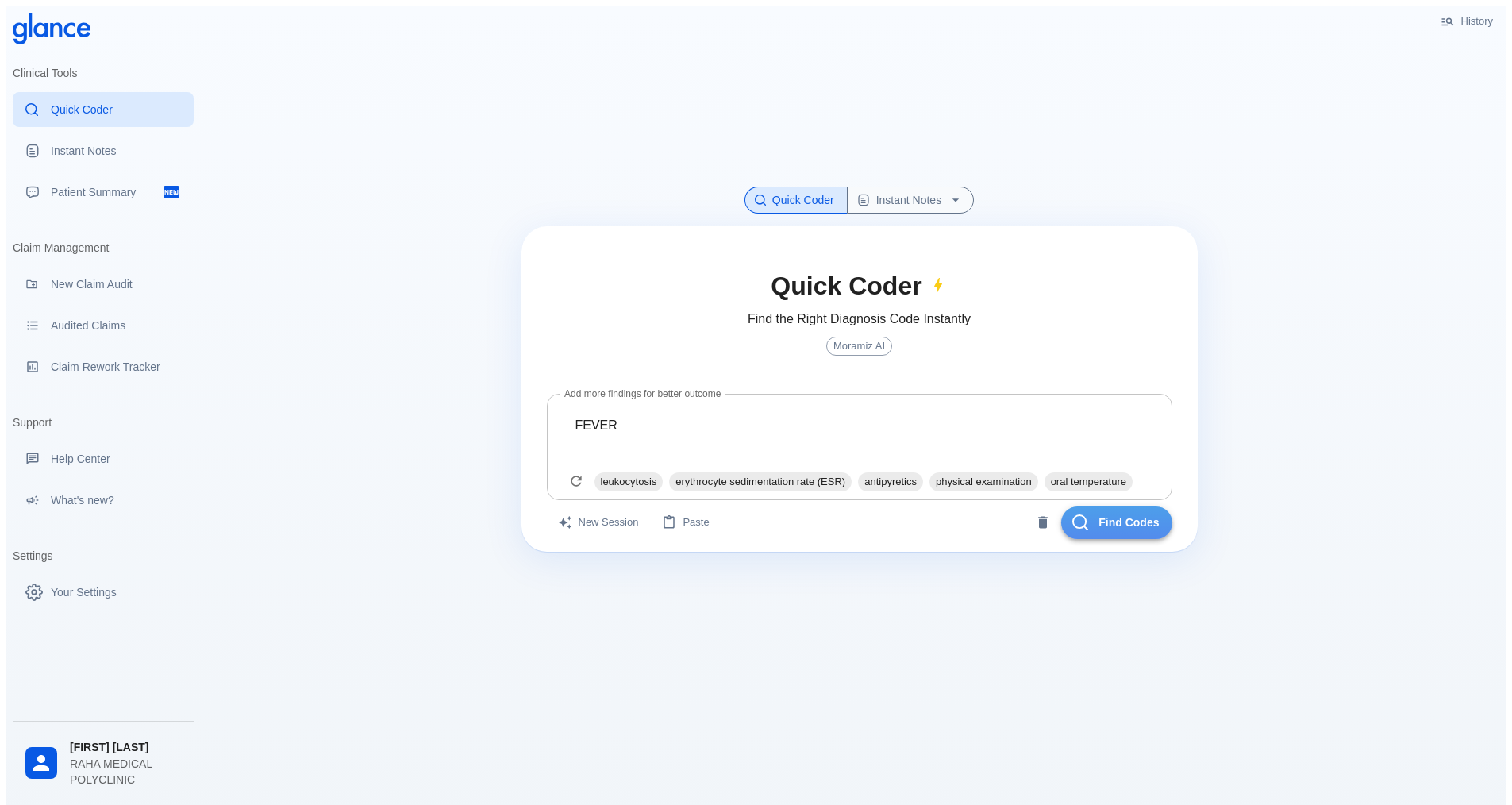 click on "Find Codes" at bounding box center [1117, 522] 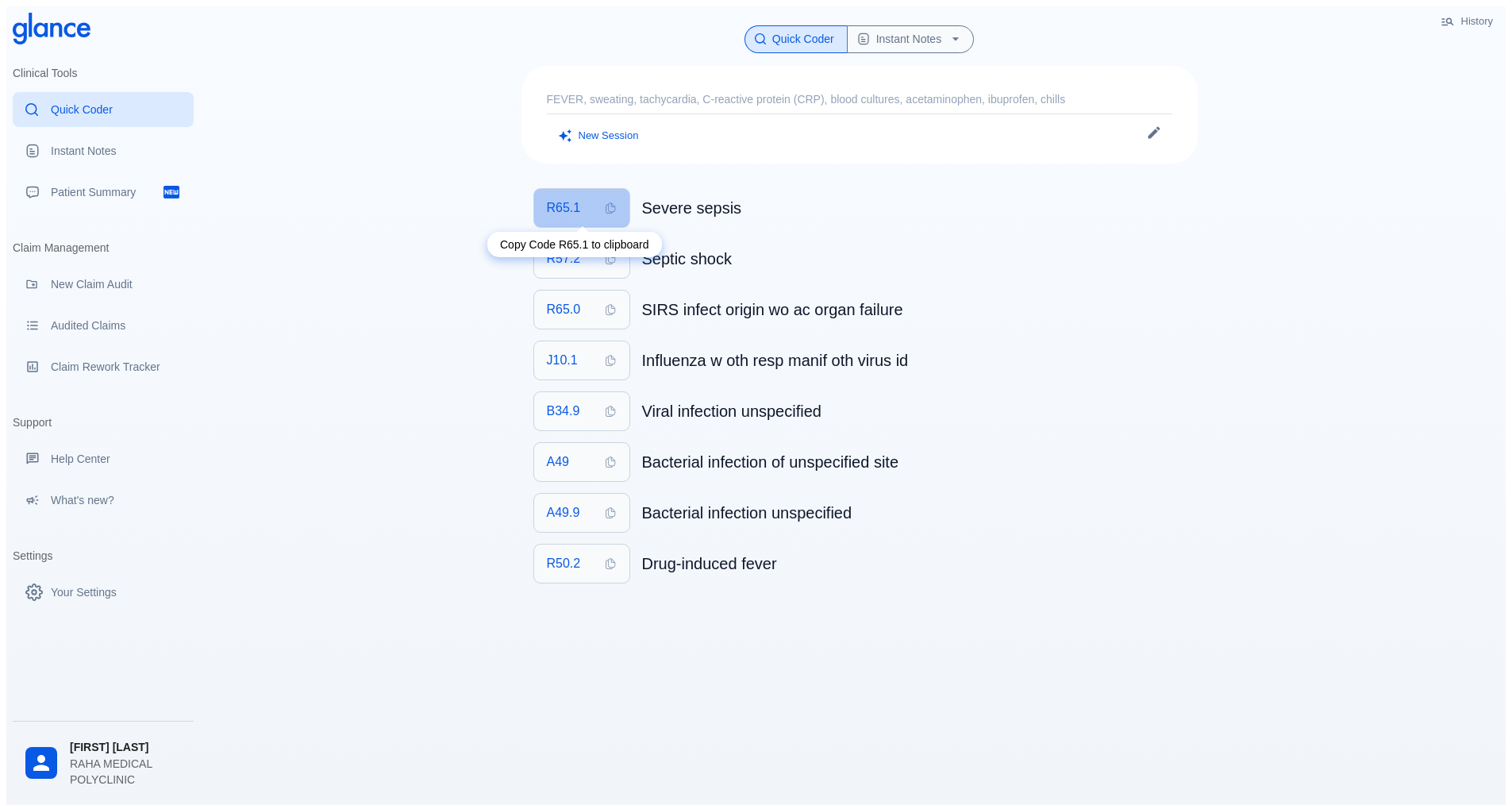 click on "R65.1" at bounding box center (582, 208) 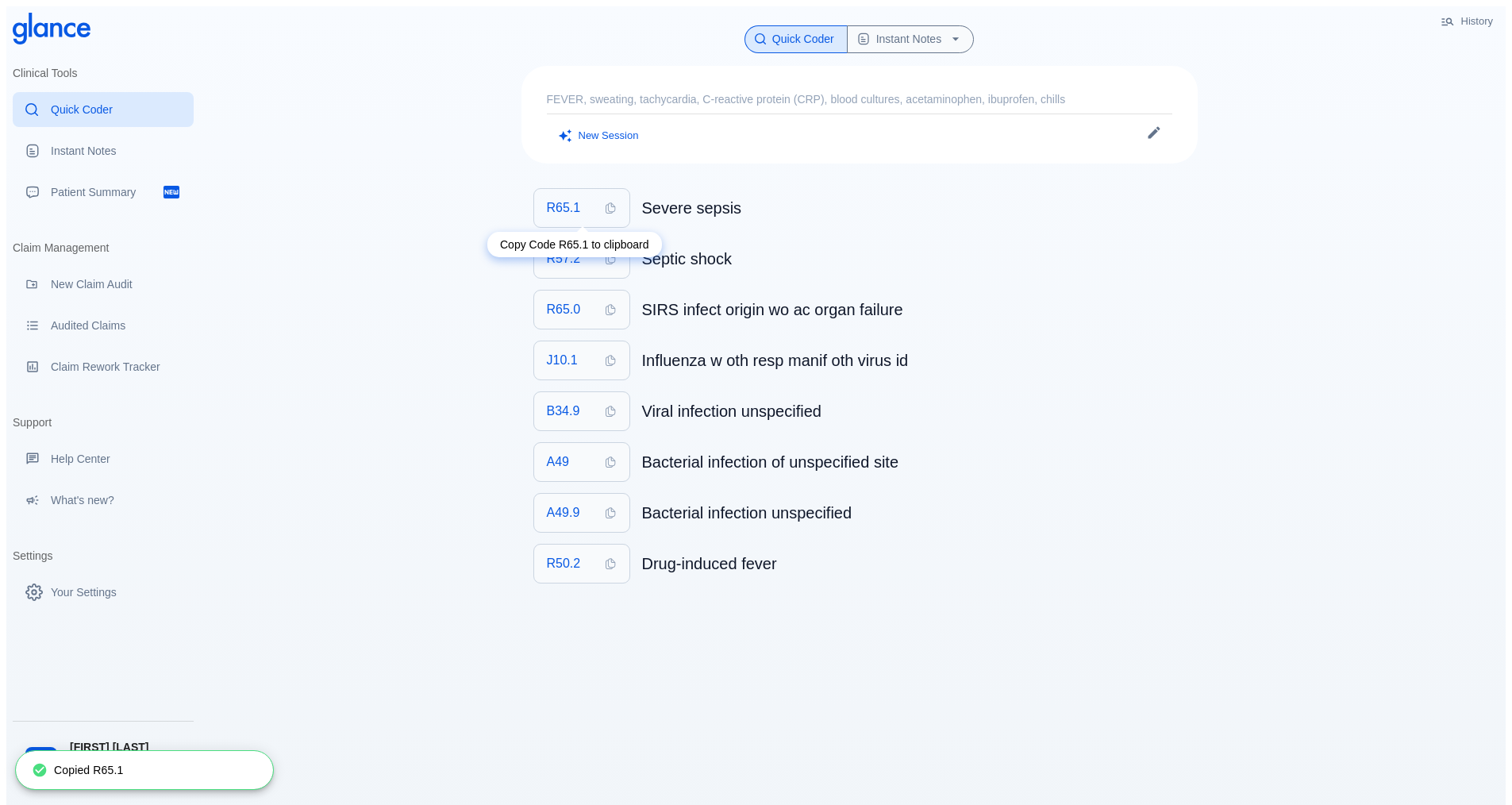 click on "R65.1" at bounding box center [582, 208] 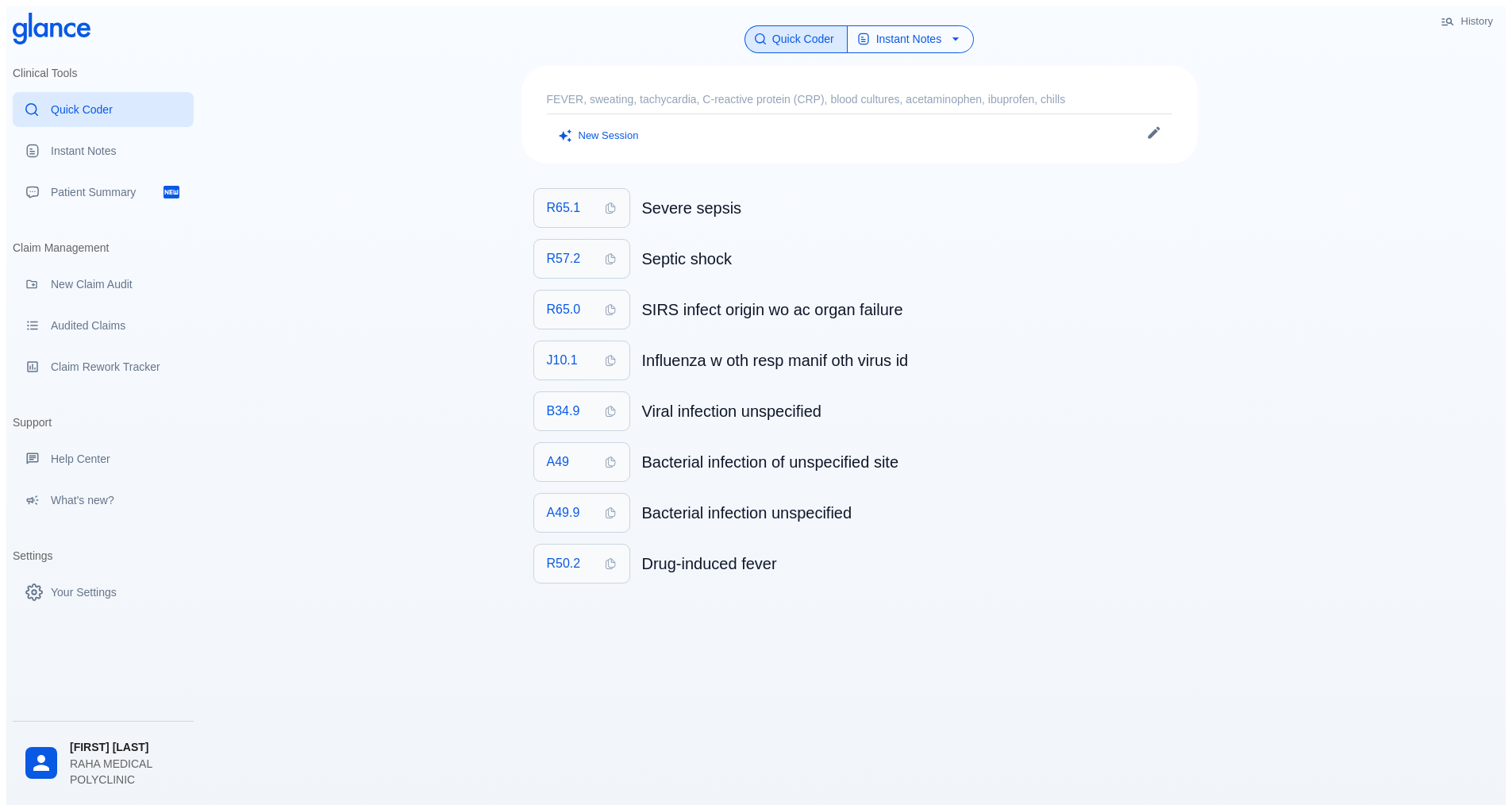 click on "Instant Notes" at bounding box center [910, 39] 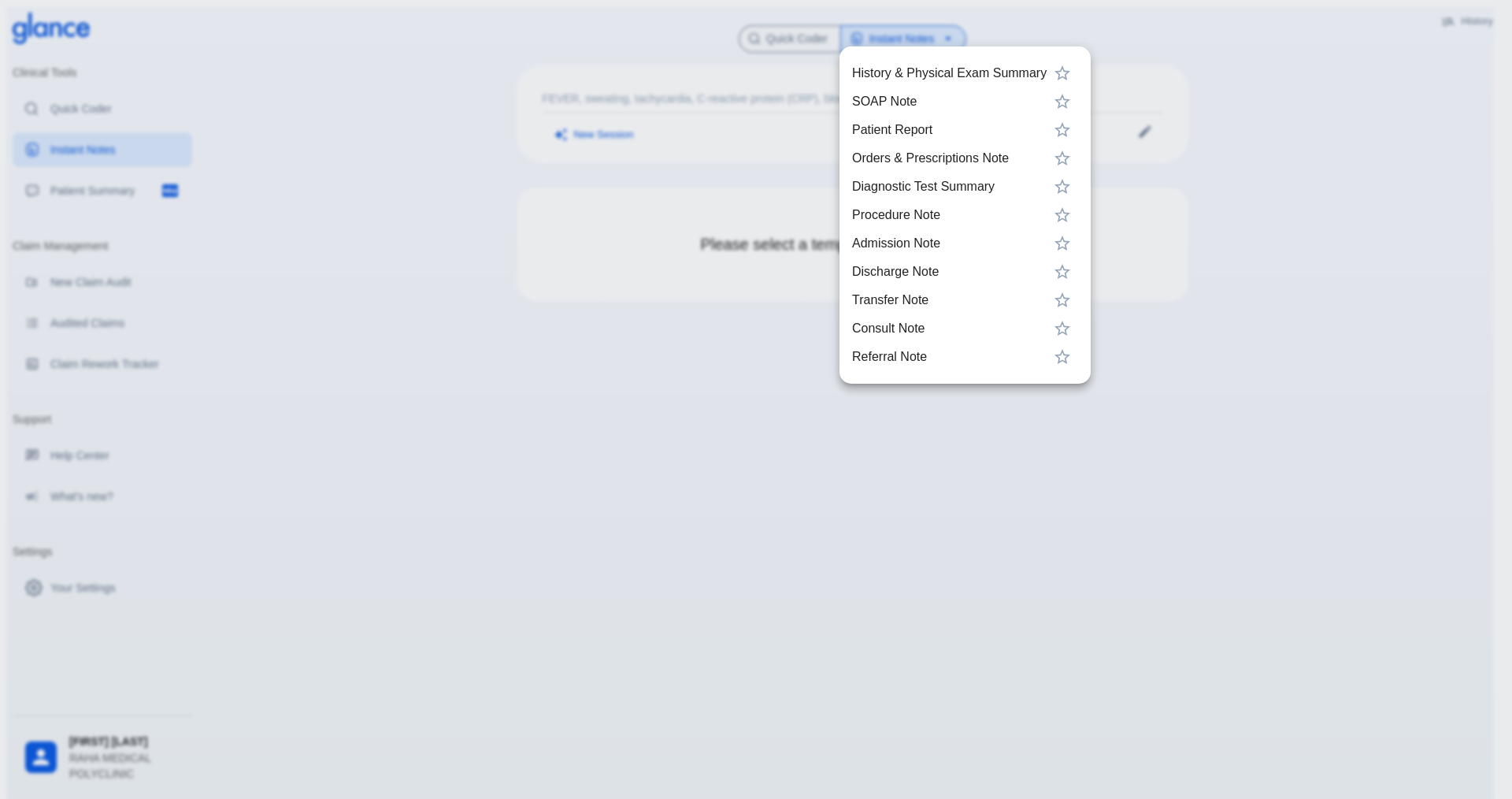 click on "History & Physical Exam Summary" at bounding box center (949, 73) 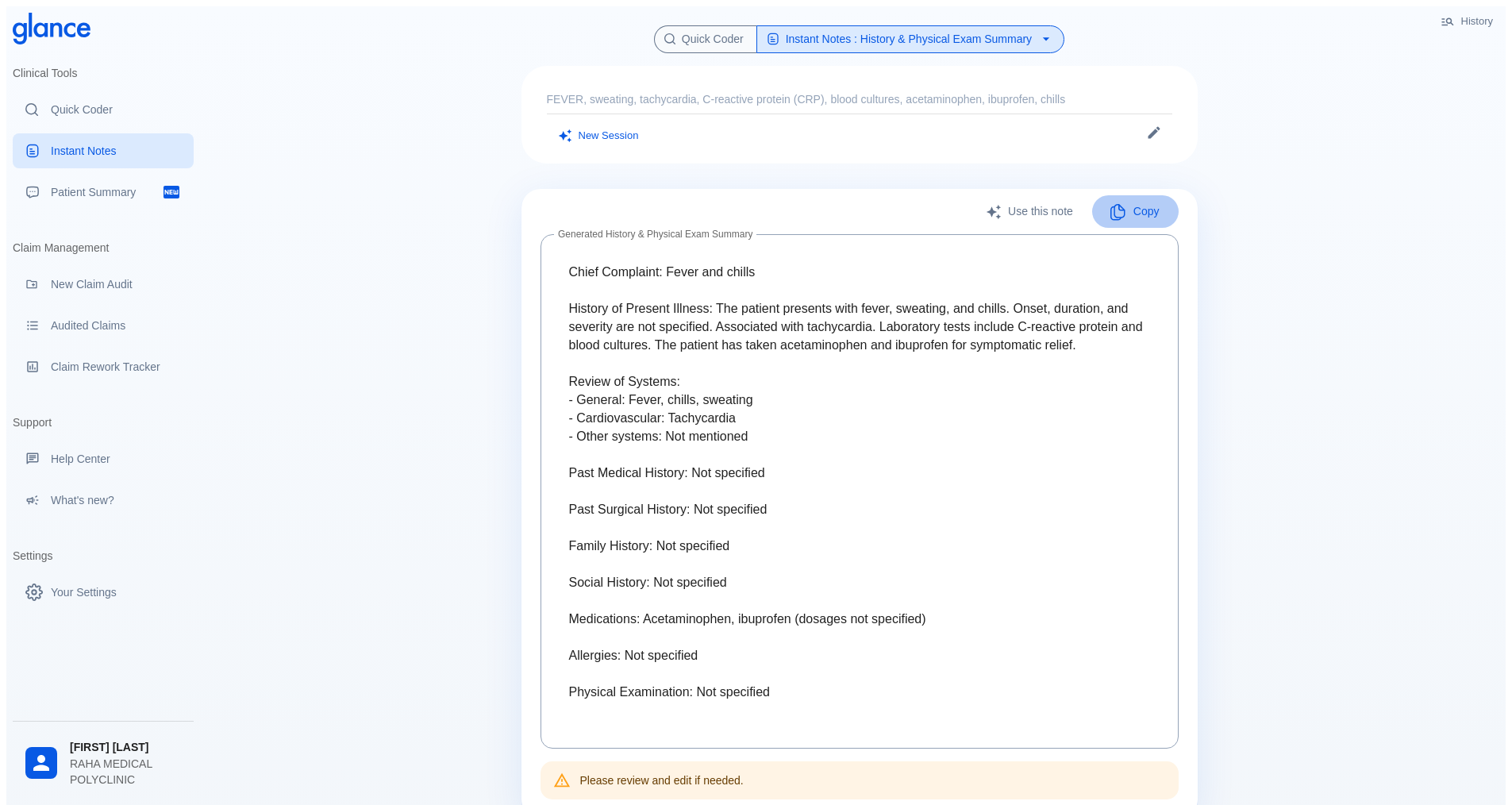 click at bounding box center (1118, 212) 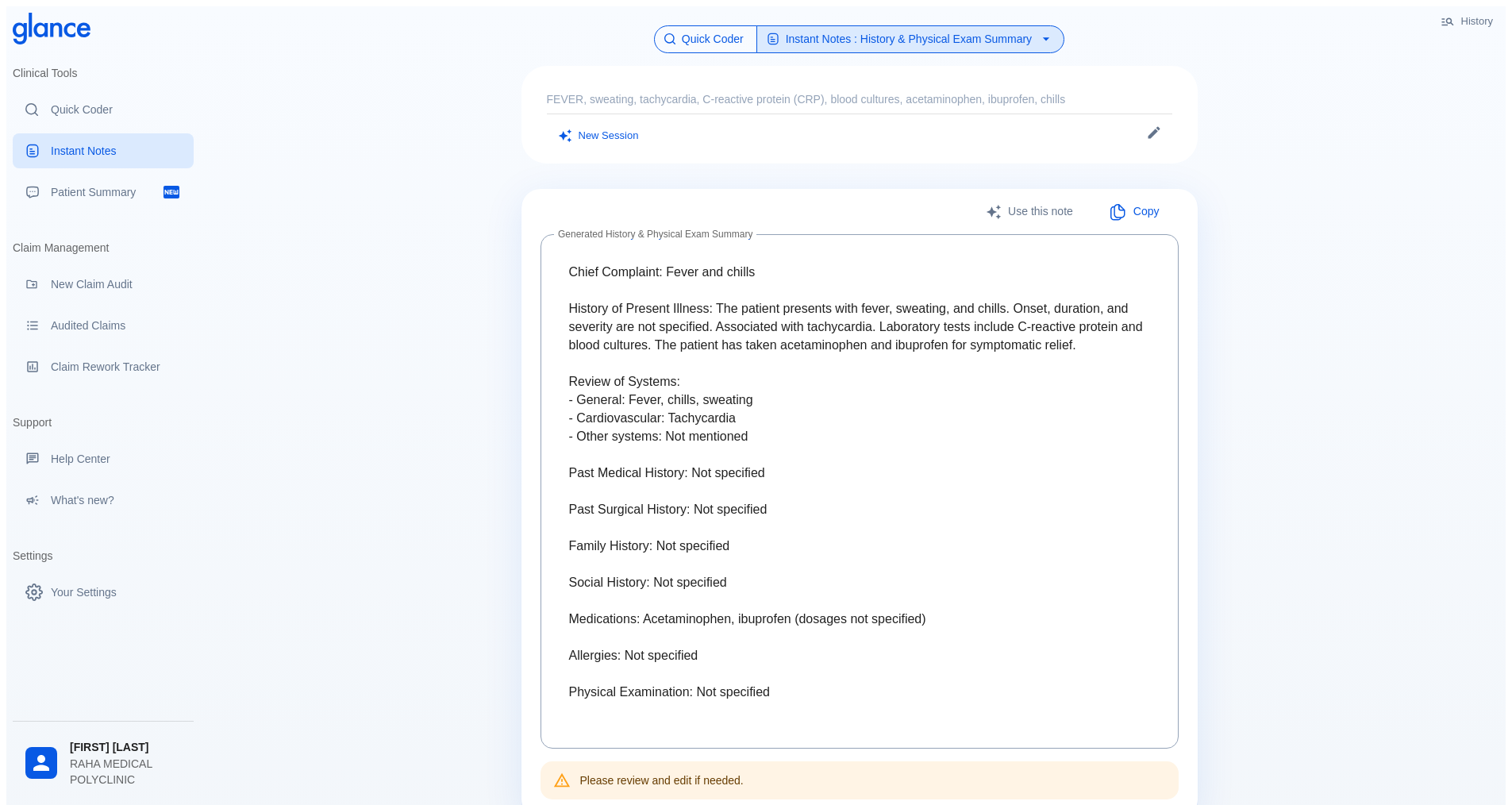 click on "Quick Coder" at bounding box center [706, 39] 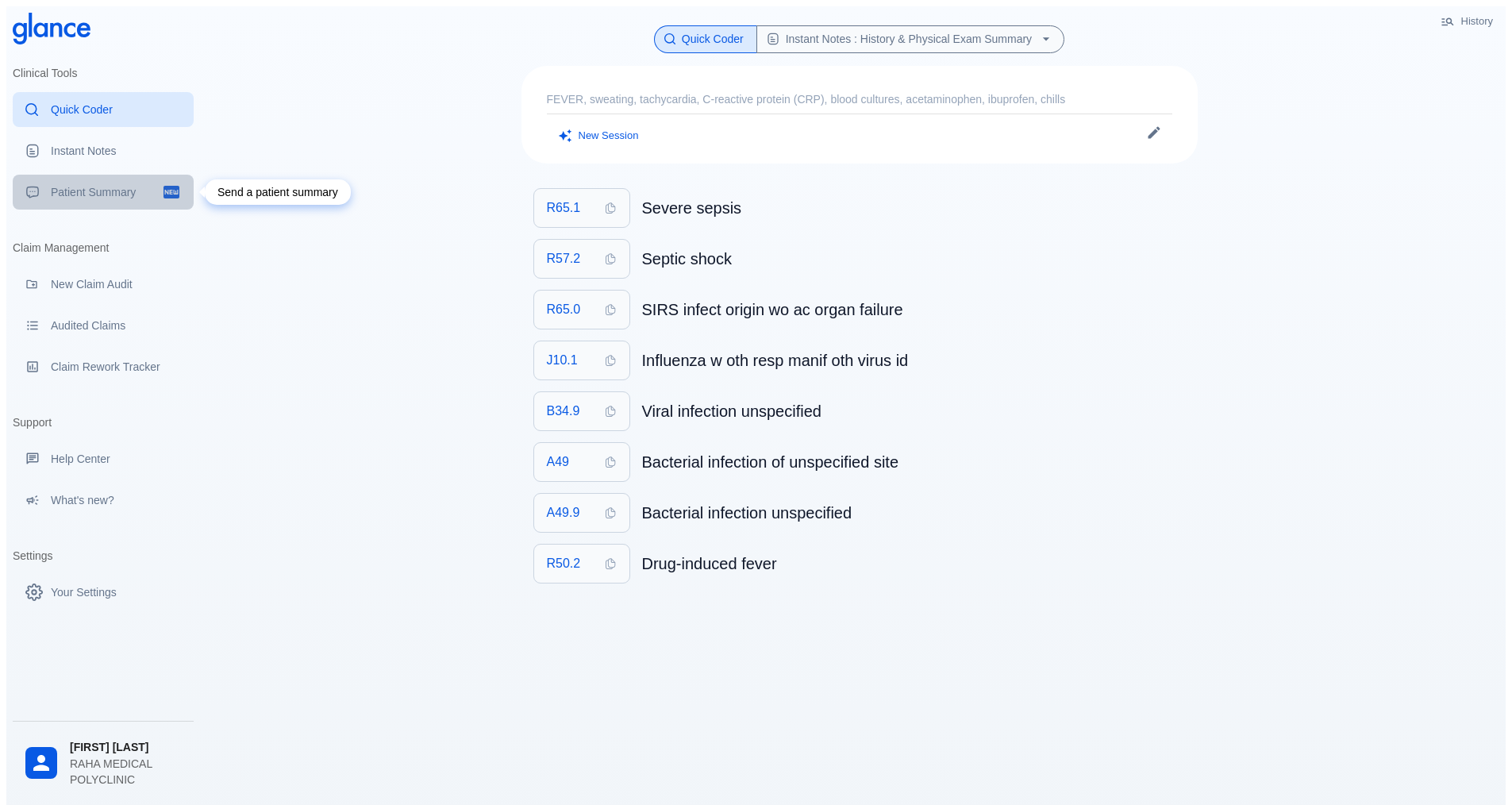 click on "Patient Summary" at bounding box center [106, 192] 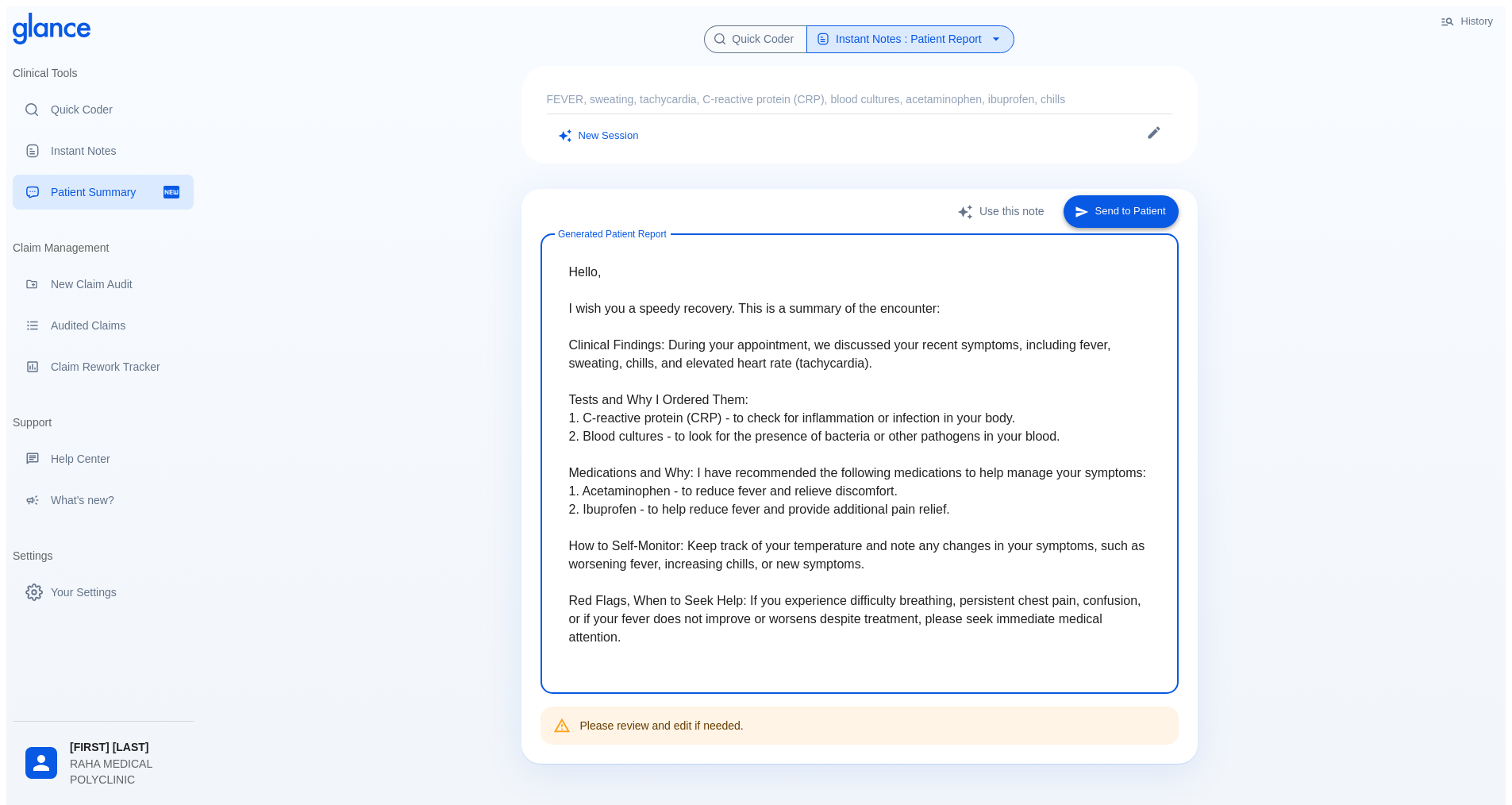 click on "Send to Patient" at bounding box center [1121, 211] 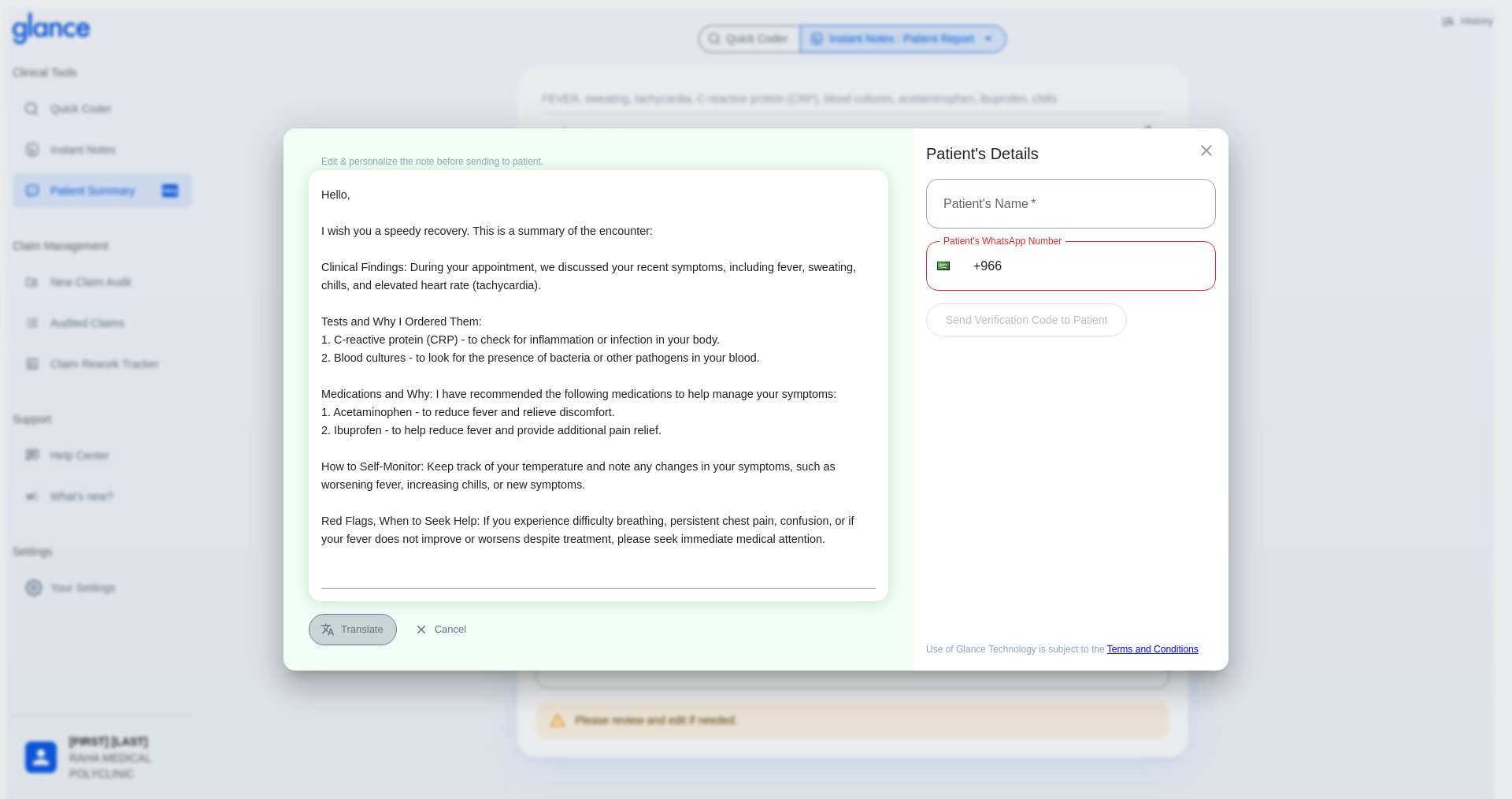 click on "Translate" at bounding box center [353, 630] 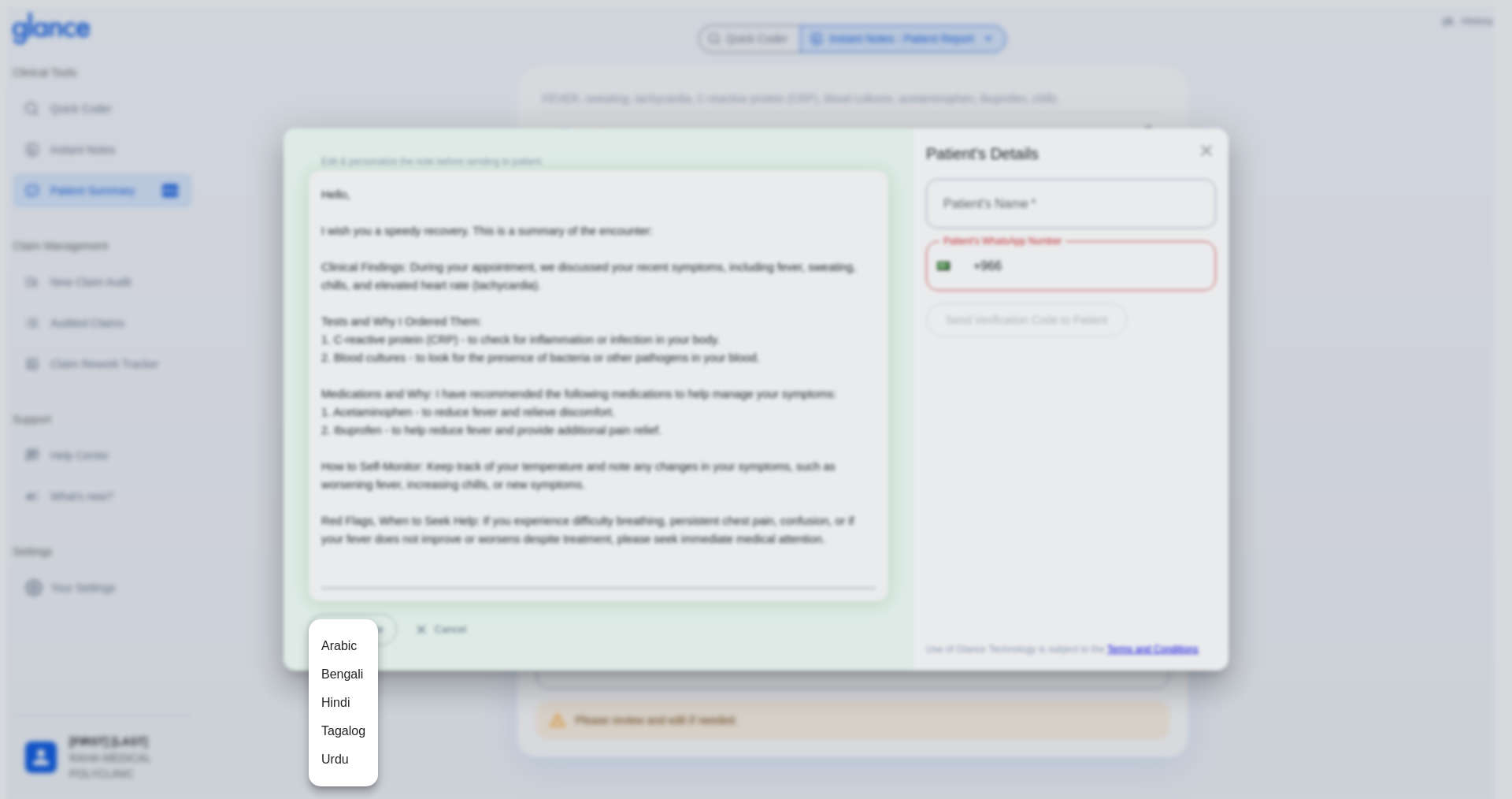 click on "Arabic" at bounding box center [343, 646] 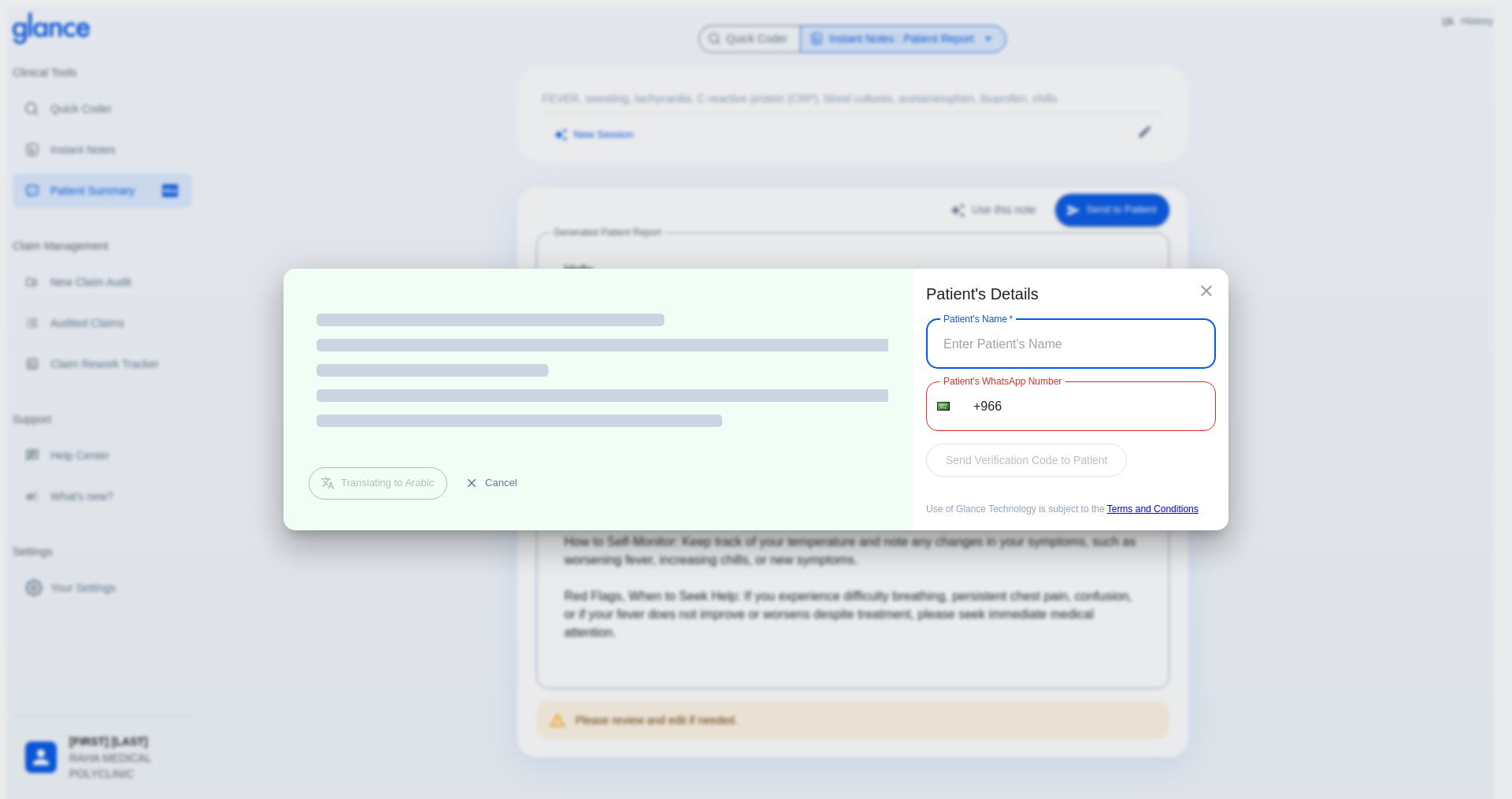 click at bounding box center (1071, 344) 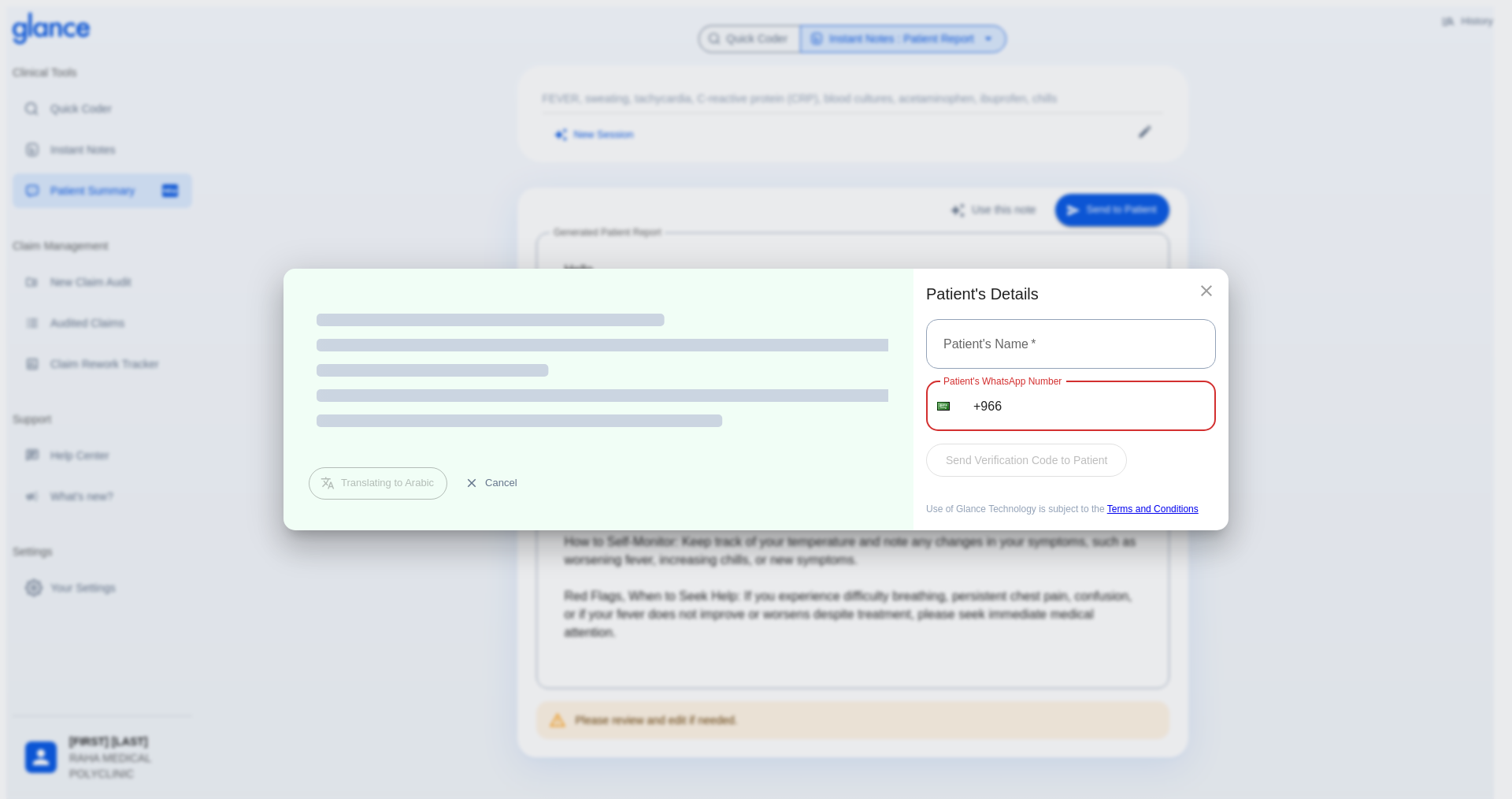 click on "+966" at bounding box center (1086, 406) 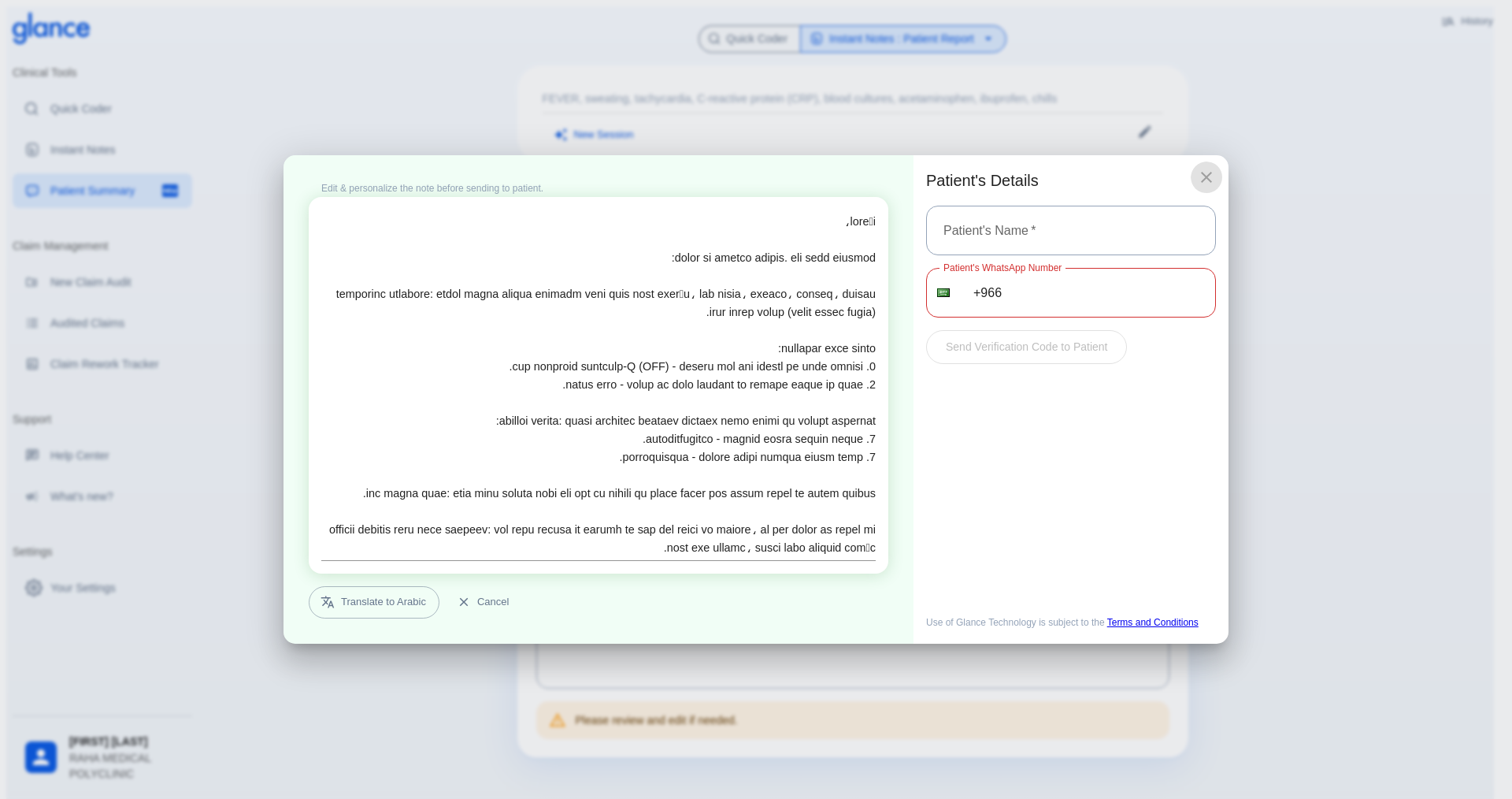 click at bounding box center [1206, 177] 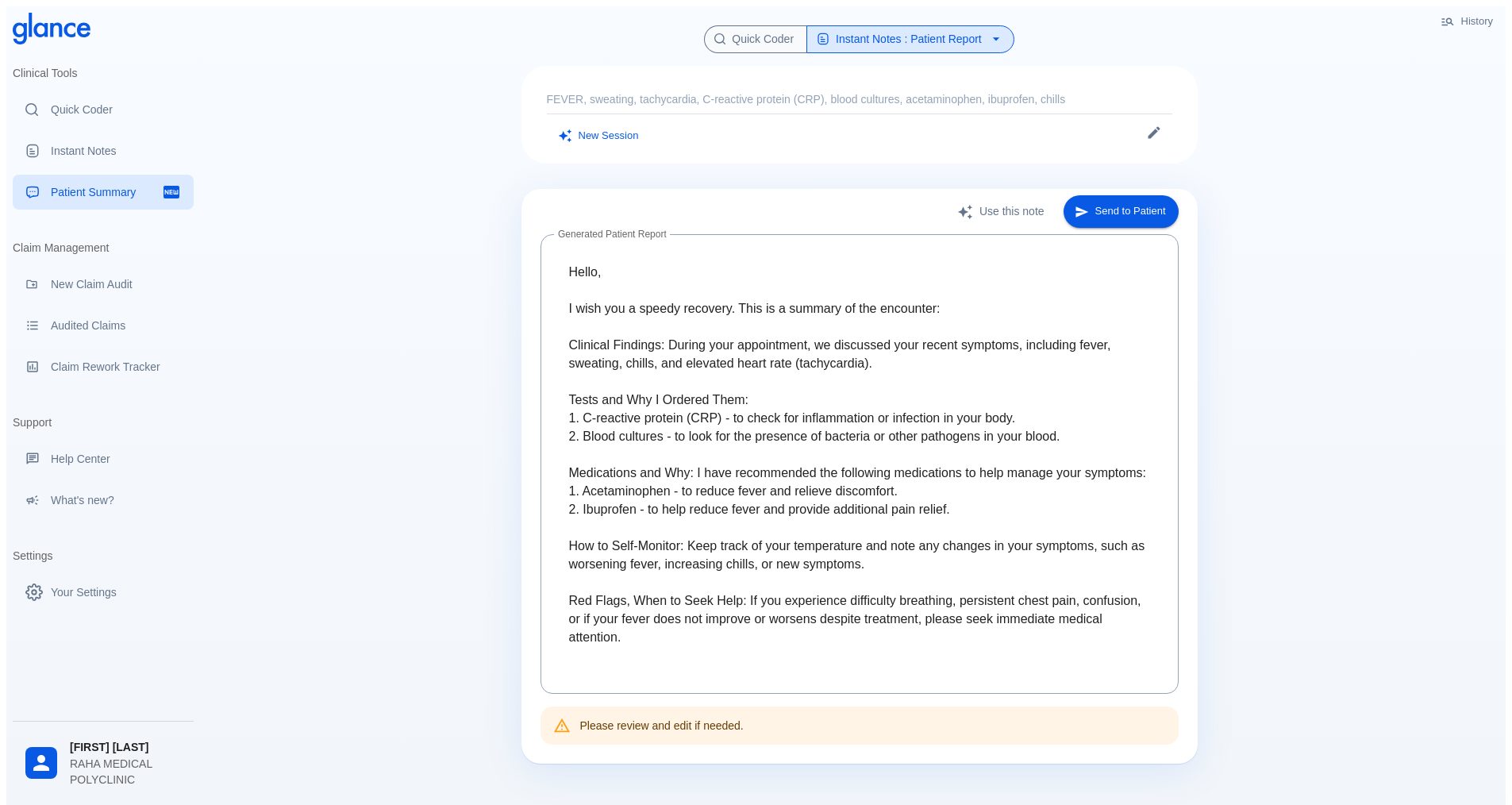 click on "History" at bounding box center (1468, 21) 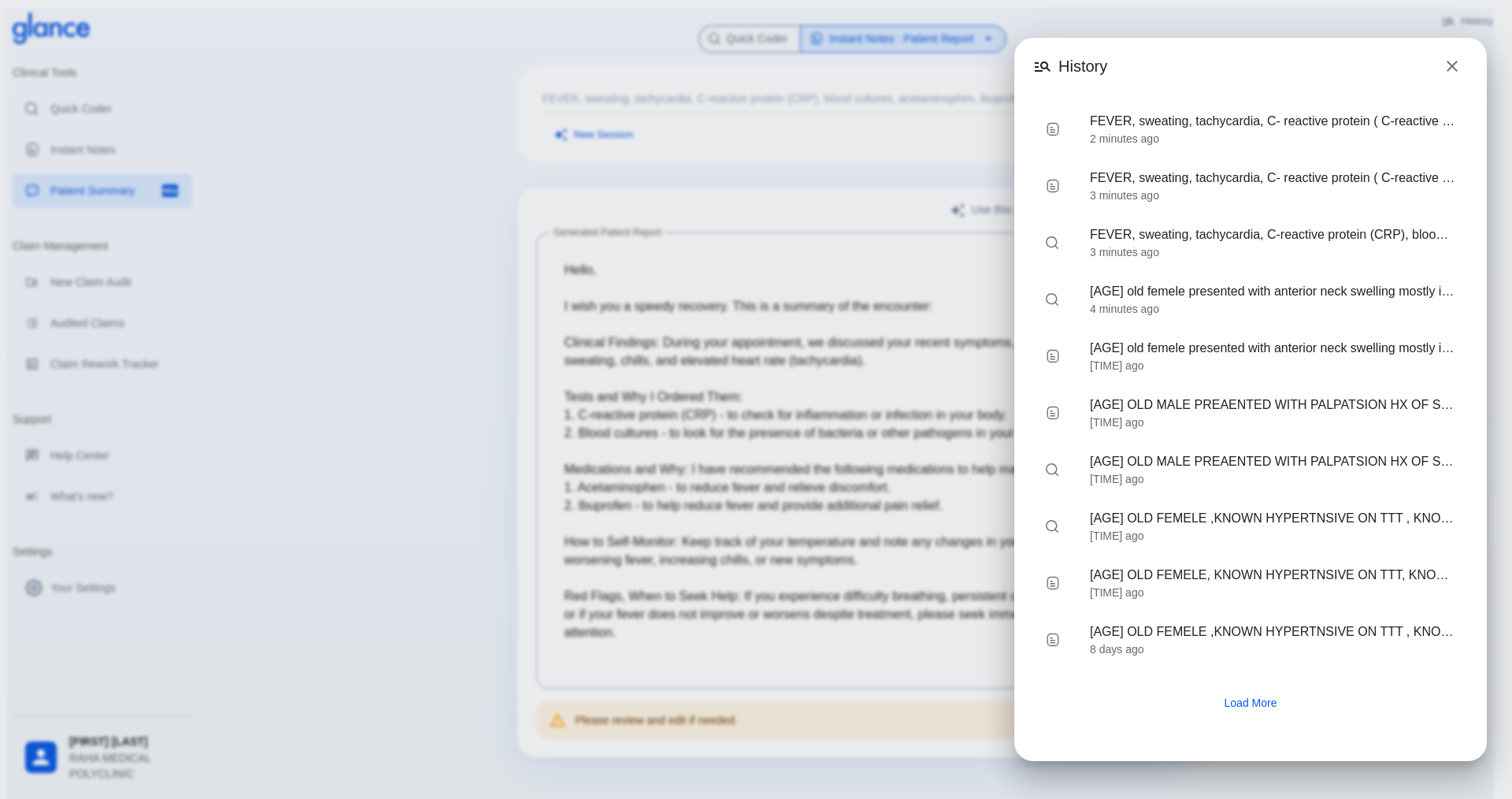 click on "History FEVER, sweating, tachycardia, C- reactive protein ( C-reactive protein), blood cultures, acetaminophen, ibuprofen, chills [TIME] ago FEVER, sweating, tachycardia, C- reactive protein ( C-reactive protein), blood cultures, acetaminophen, ibuprofen, chills [TIME] ago FEVER, sweating, tachycardia, C- reactive protein (CRP), blood cultures, acetaminophen, ibuprofen, chills [TIME] ago [AGE] old femele presented with
anterior neck swelling mostly in lt thyroid lobe with pain
no symptoms of hypo or hyperthyroidism
she is lactating's her baby [TIME] ago [AGE] old femele presented with
anterior neck swelling mostly in lt thyroid lobe with pain
no symptoms of hypo or hyperthyroidism
she is lactating's her baby [TIME] ago [AGE] OLD MALE PREAENTED WITH PALPATSION
HX OF SIMILER CONDATSION WTHOUT DIAGNOOSIS
HAVY SMOKER , COFFE DRINKER
REFER FOR CARDIOLOGIST [TIME] ago [TIME] ago [TIME] ago [TIME] ago [TIME] ago Load More" at bounding box center [756, 400] 